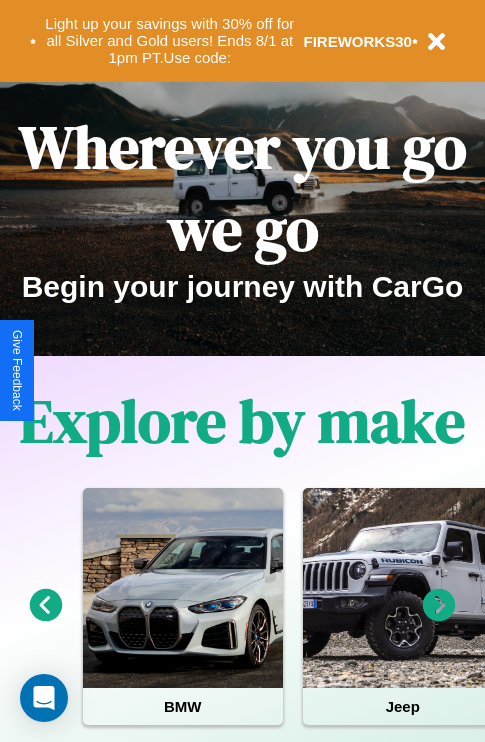 scroll, scrollTop: 0, scrollLeft: 0, axis: both 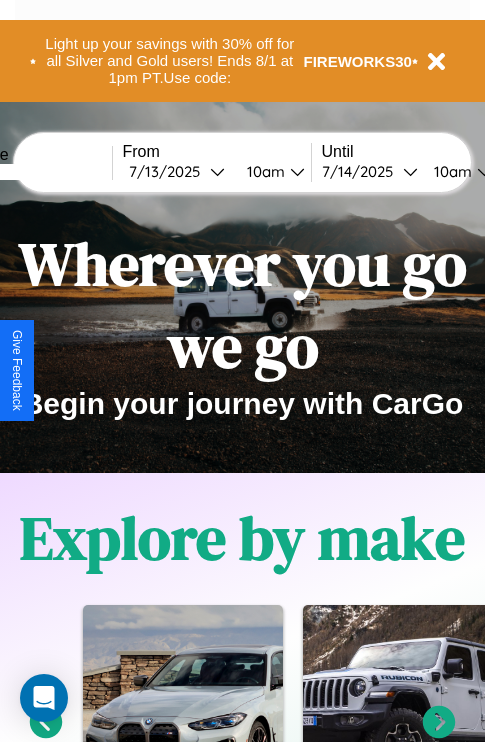 click at bounding box center [37, 172] 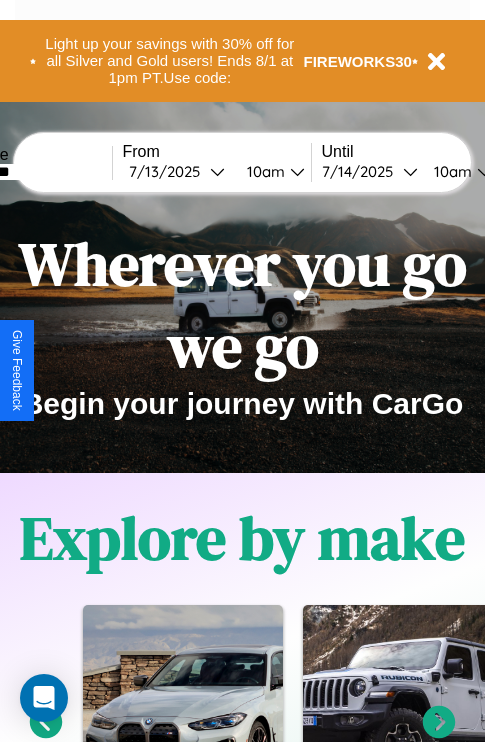 type on "********" 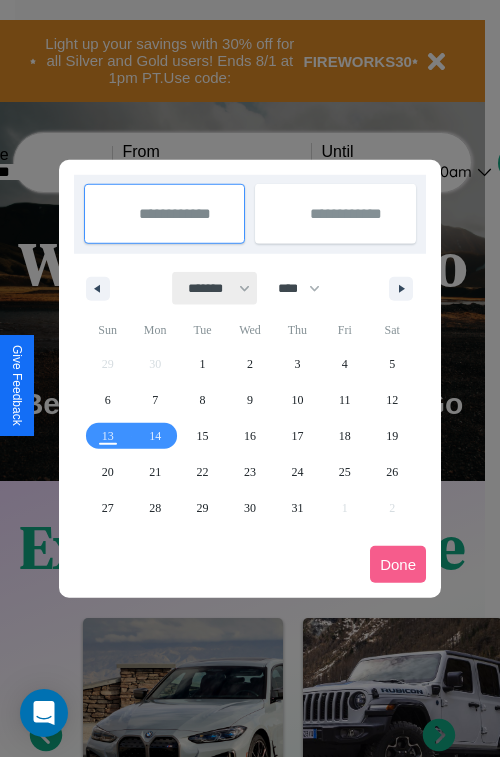 click on "******* ******** ***** ***** *** **** **** ****** ********* ******* ******** ********" at bounding box center [215, 288] 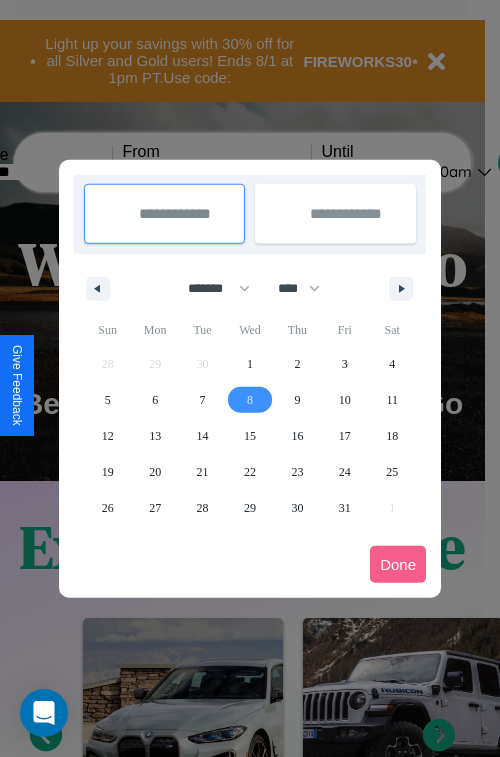 click on "8" at bounding box center (250, 400) 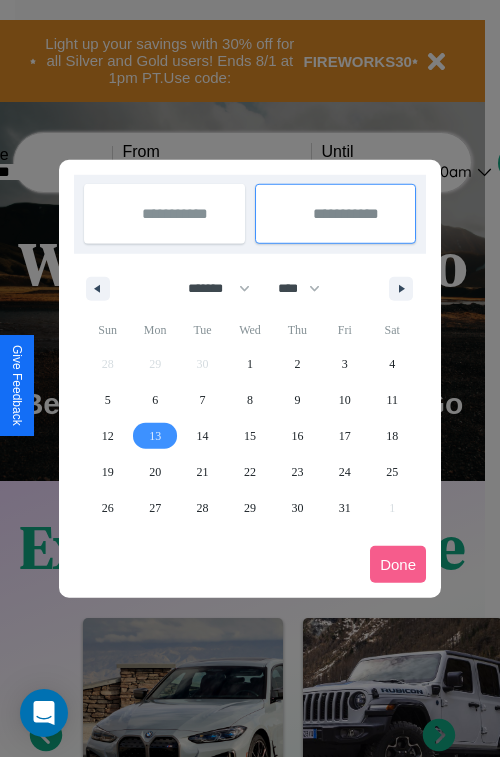 click on "13" at bounding box center (155, 436) 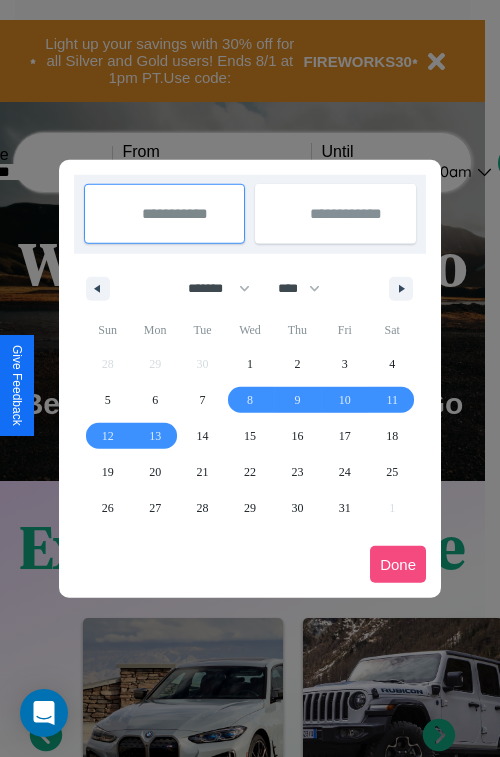 click on "Done" at bounding box center (398, 564) 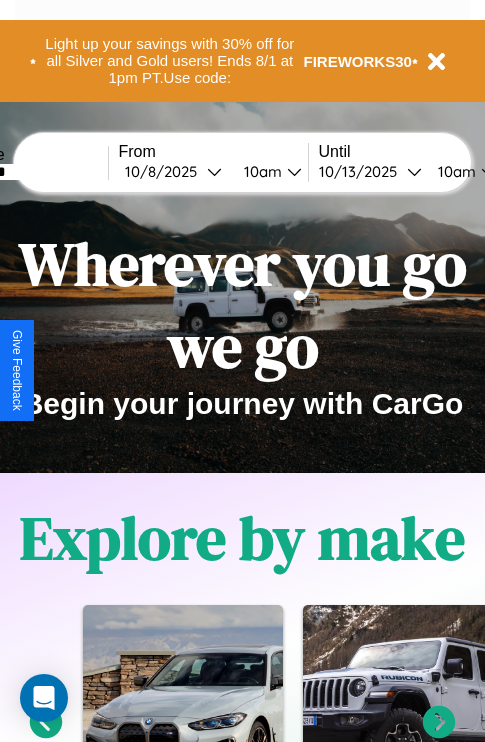 scroll, scrollTop: 0, scrollLeft: 77, axis: horizontal 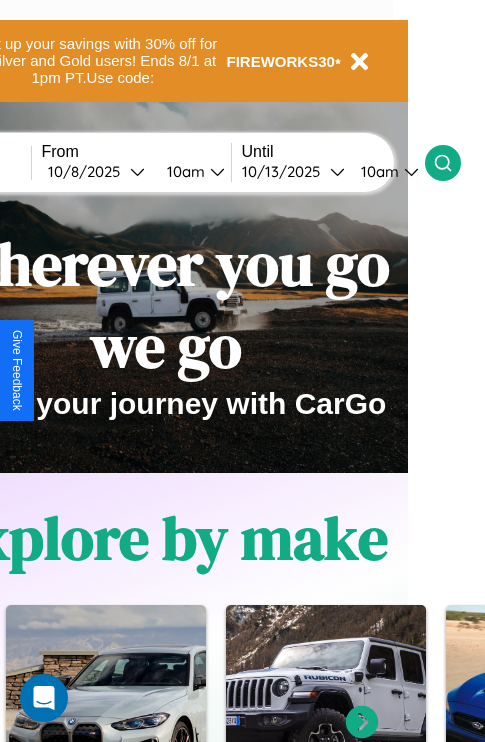click 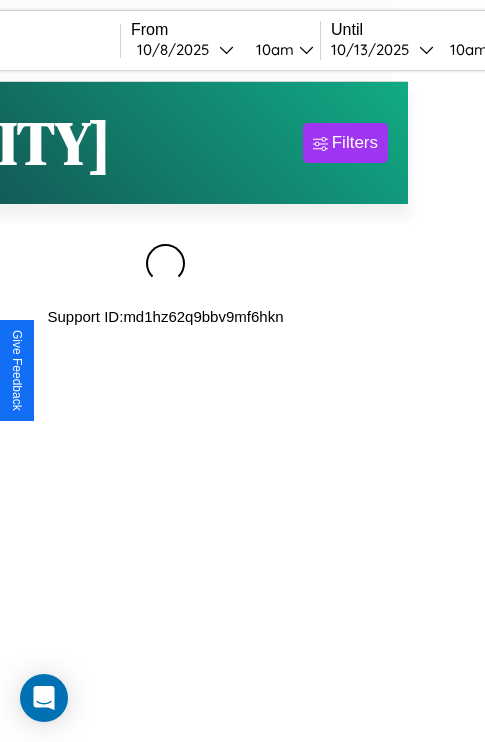 scroll, scrollTop: 0, scrollLeft: 0, axis: both 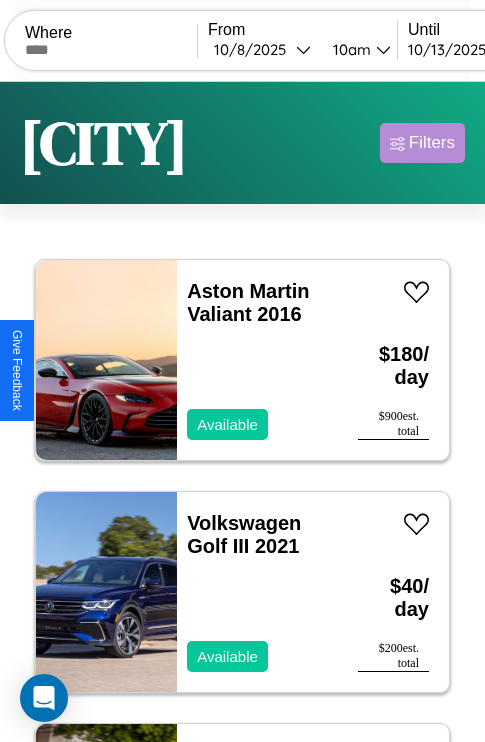 click on "Filters" at bounding box center [432, 143] 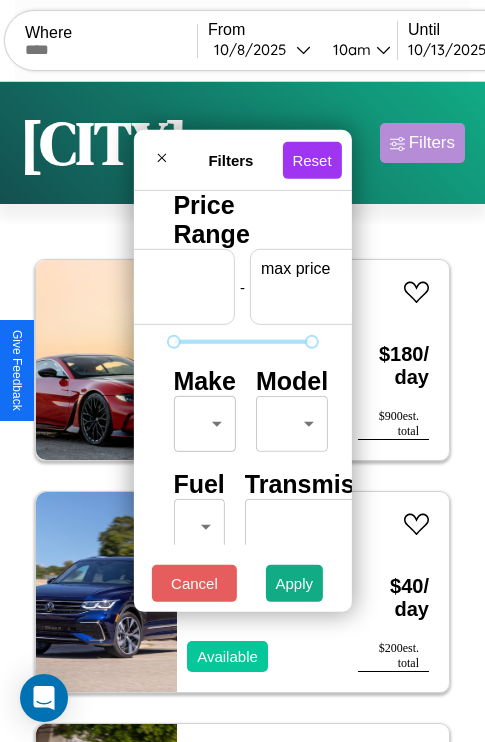 scroll, scrollTop: 0, scrollLeft: 124, axis: horizontal 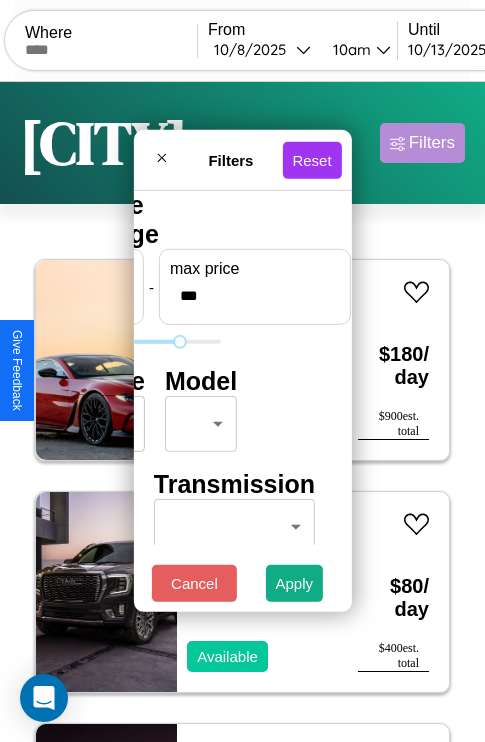 type on "***" 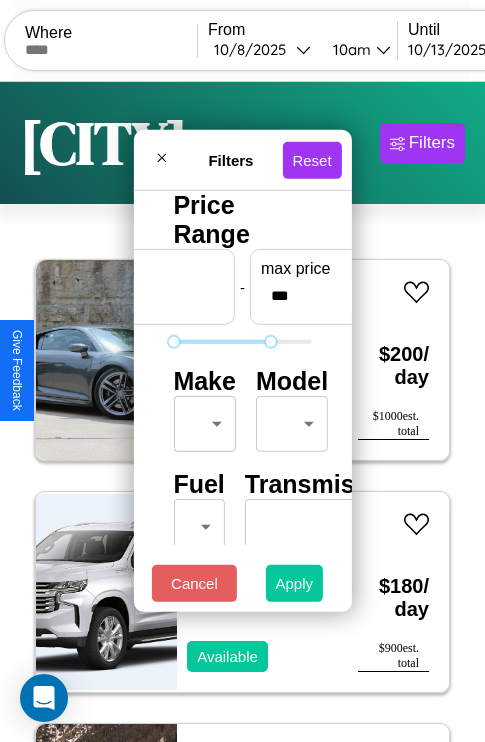 type on "*" 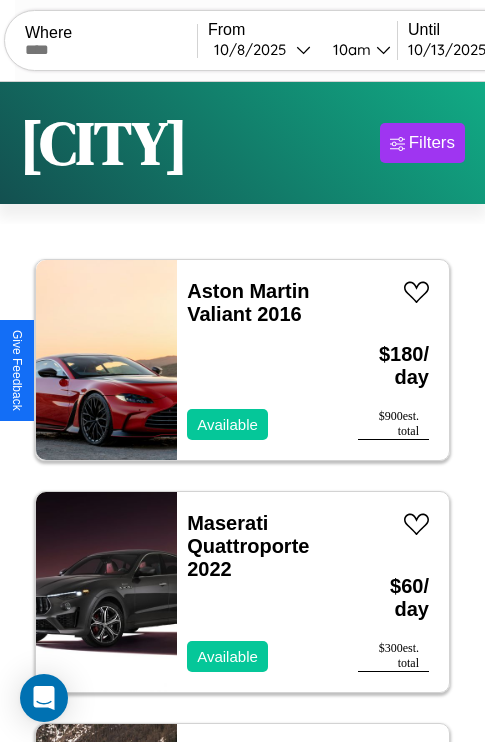 scroll, scrollTop: 95, scrollLeft: 0, axis: vertical 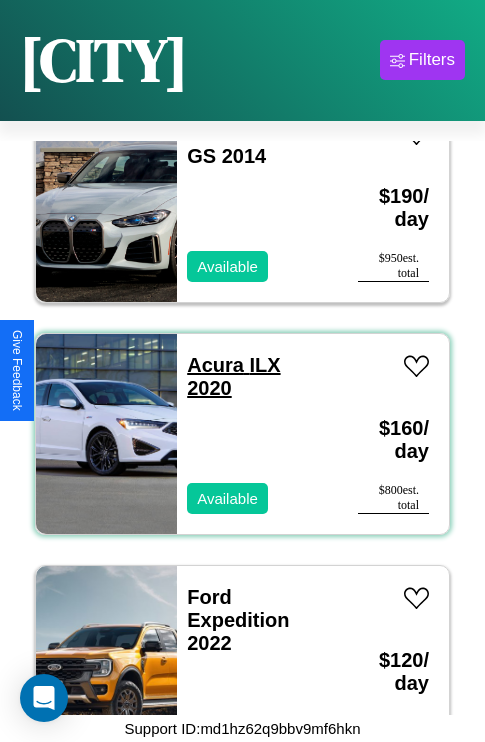 click on "Acura   ILX   2020" at bounding box center (233, 376) 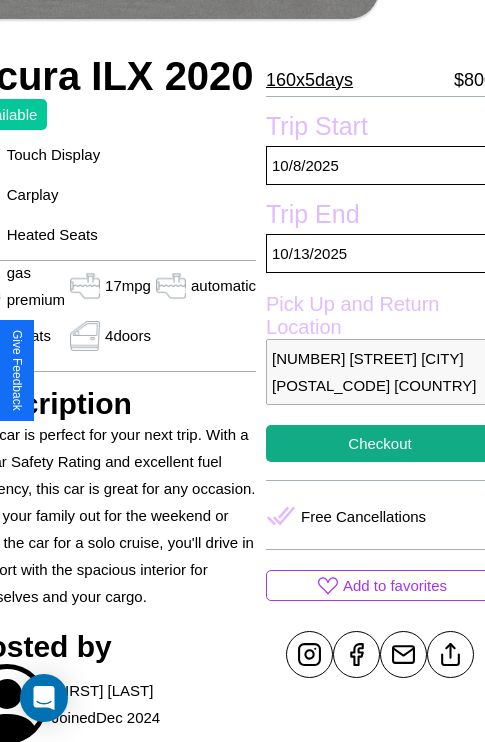 scroll, scrollTop: 387, scrollLeft: 107, axis: both 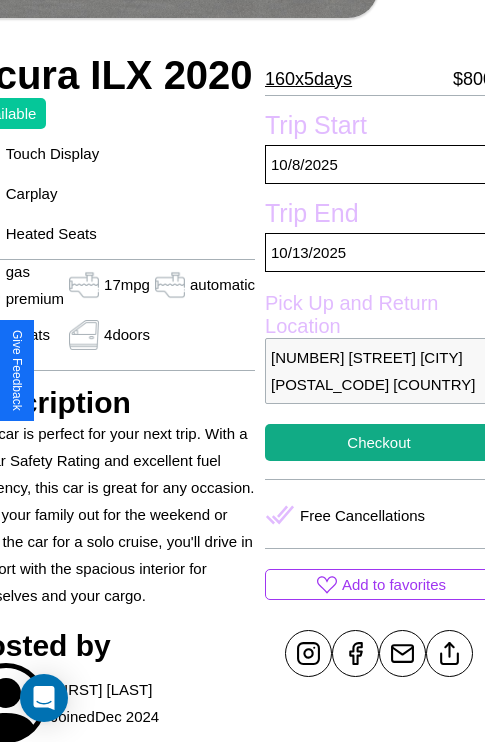 click on "9209 Hillside Avenue  Budapest  55908 Hungary" at bounding box center [379, 371] 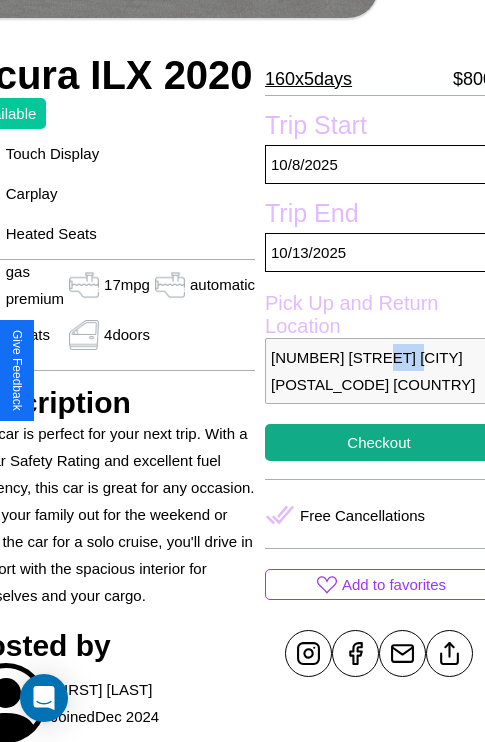 click on "9209 Hillside Avenue  Budapest  55908 Hungary" at bounding box center [379, 371] 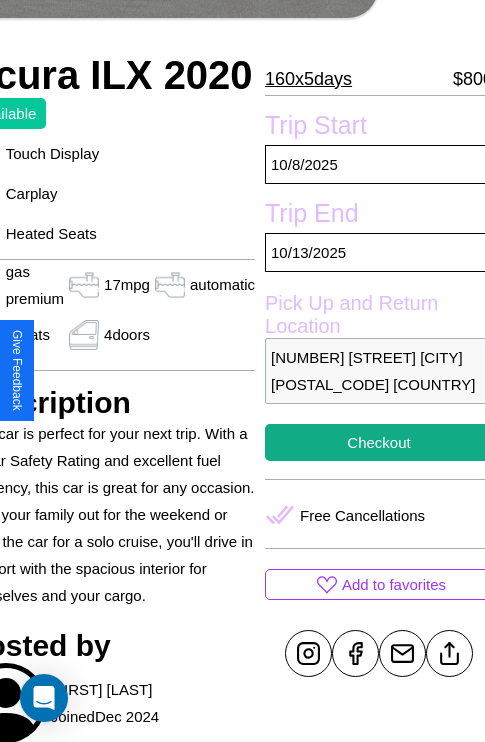 click on "9209 Hillside Avenue  Budapest  55908 Hungary" at bounding box center (379, 371) 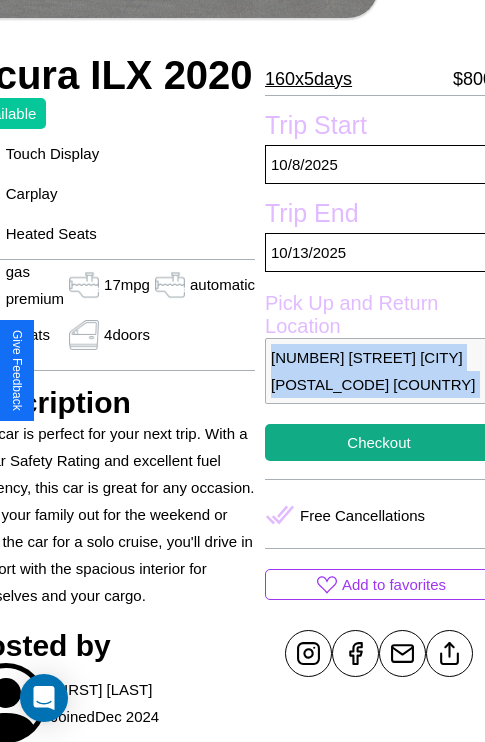 click on "9209 Hillside Avenue  Budapest  55908 Hungary" at bounding box center [379, 371] 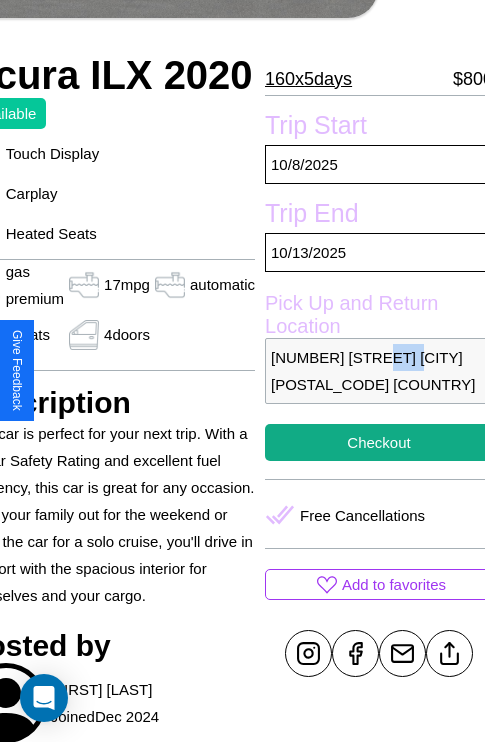 click on "9209 Hillside Avenue  Budapest  55908 Hungary" at bounding box center (379, 371) 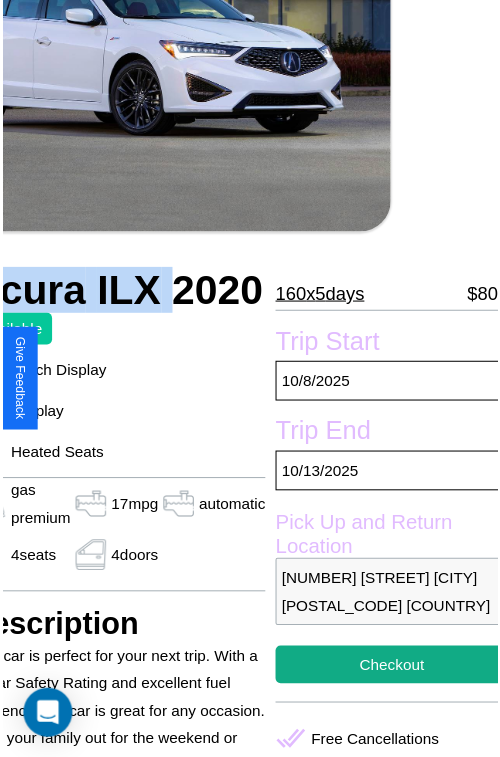 scroll, scrollTop: 181, scrollLeft: 107, axis: both 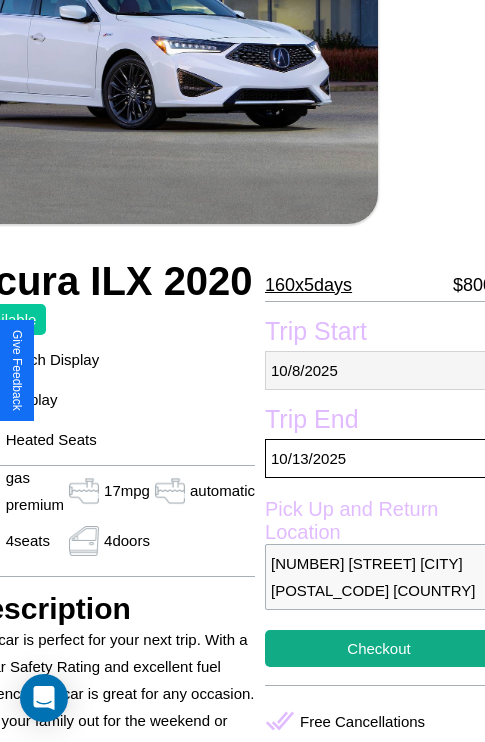click on "10 / 8 / 2025" at bounding box center [379, 370] 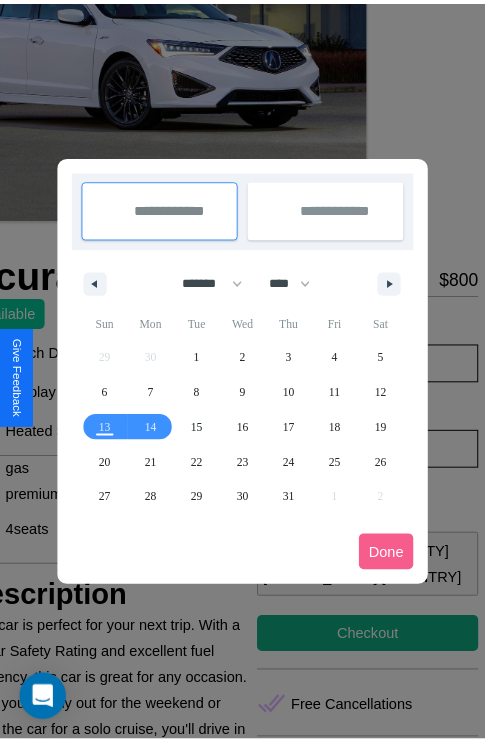 scroll, scrollTop: 0, scrollLeft: 107, axis: horizontal 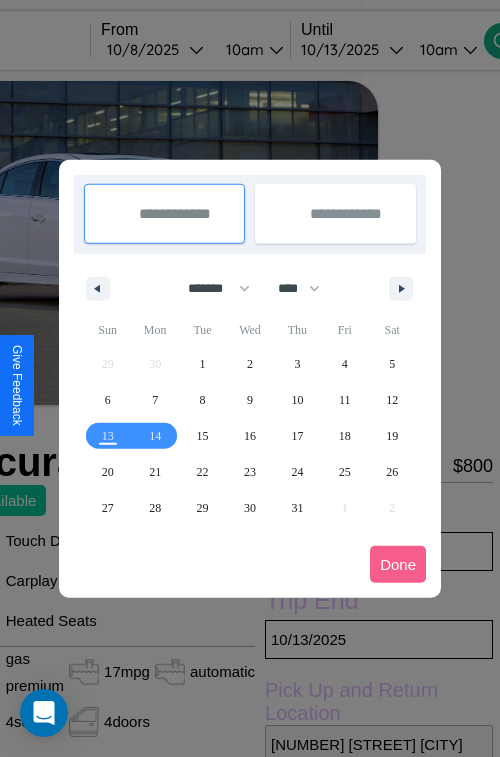 click at bounding box center (250, 378) 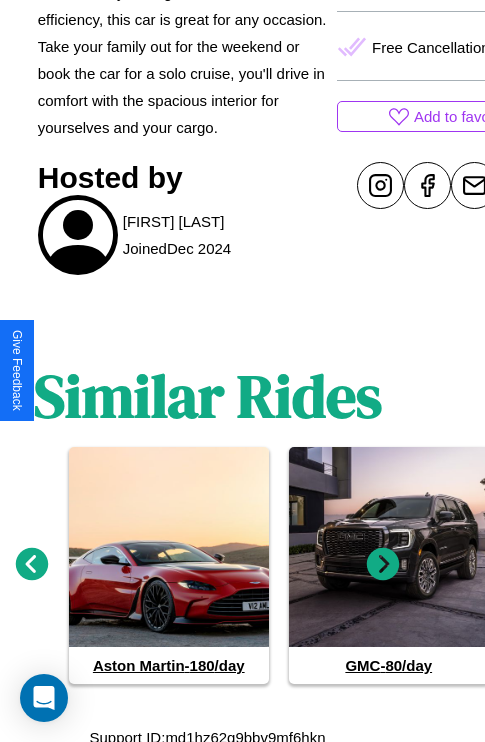 scroll, scrollTop: 909, scrollLeft: 30, axis: both 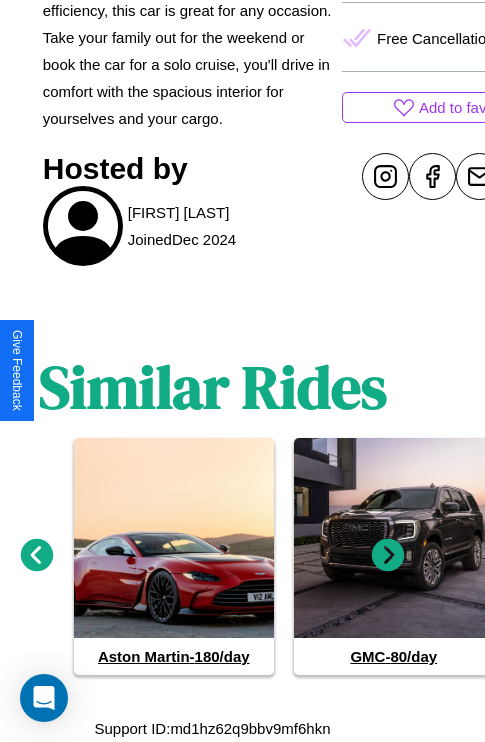click 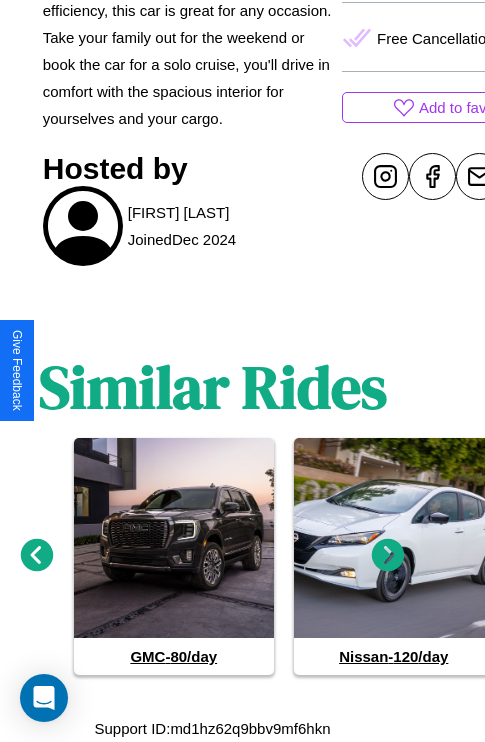 click 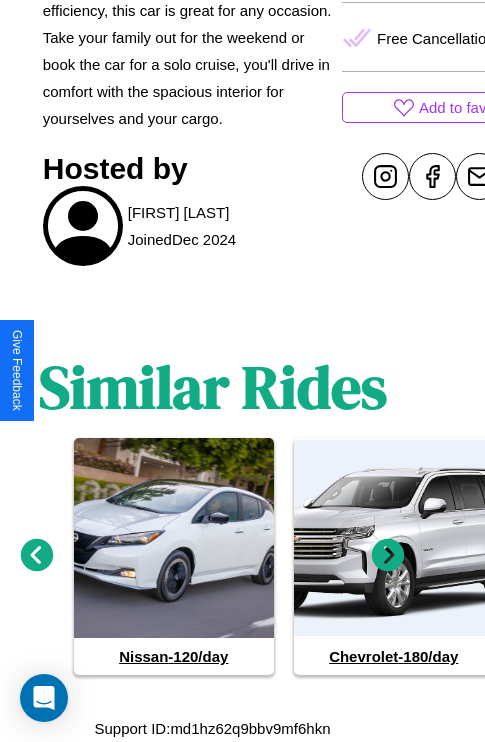 click 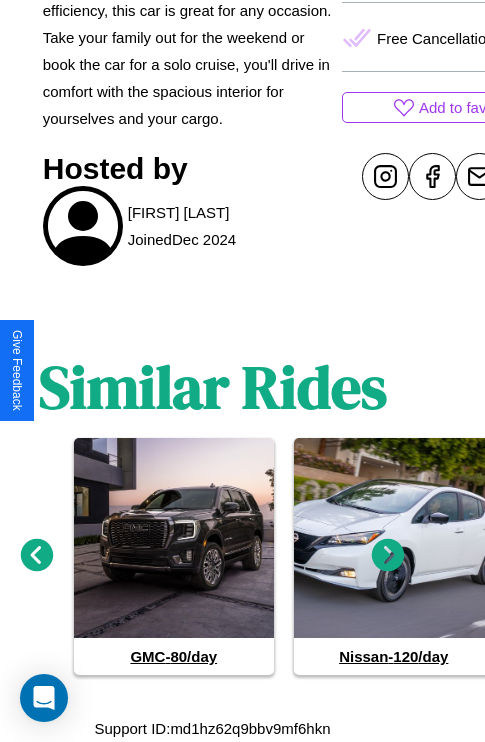 click 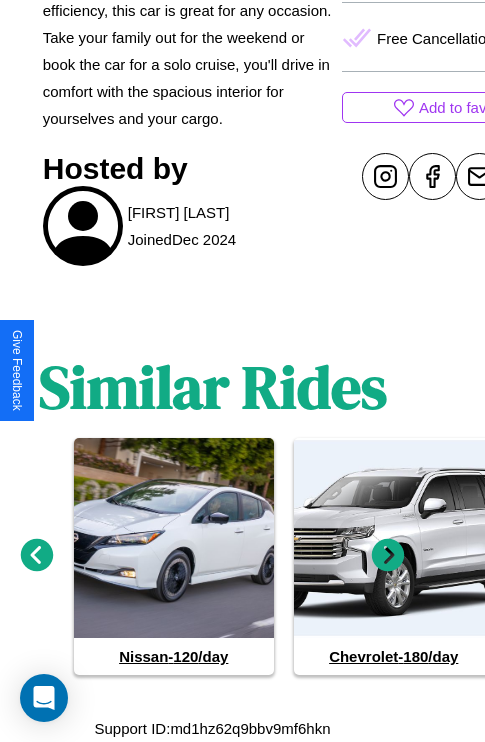 click 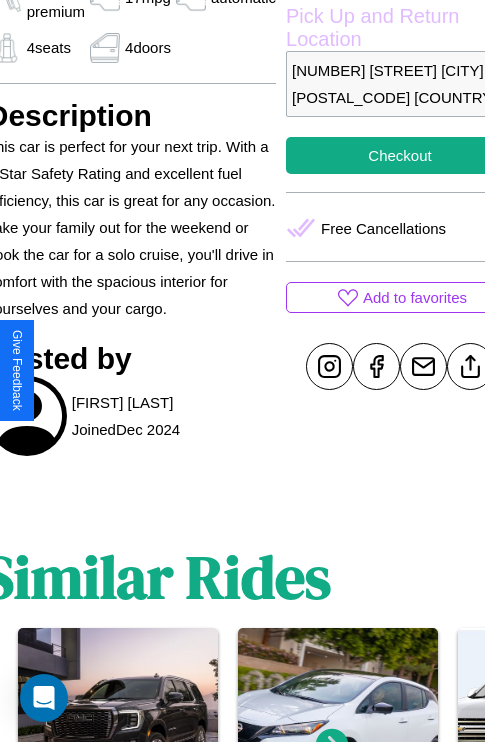 scroll, scrollTop: 670, scrollLeft: 87, axis: both 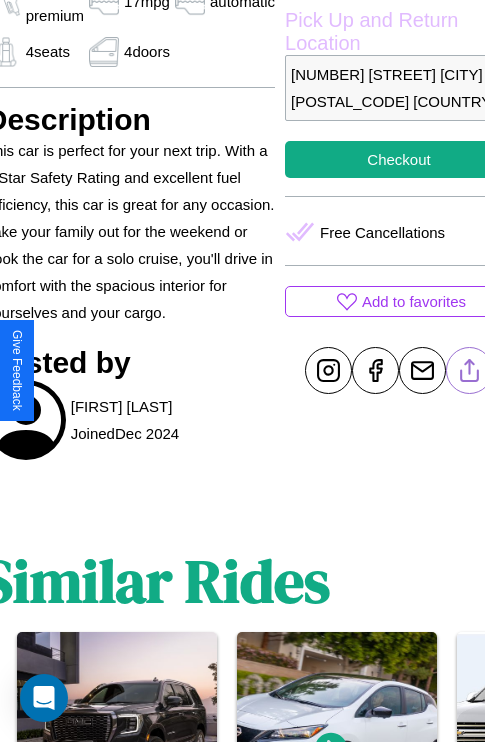click 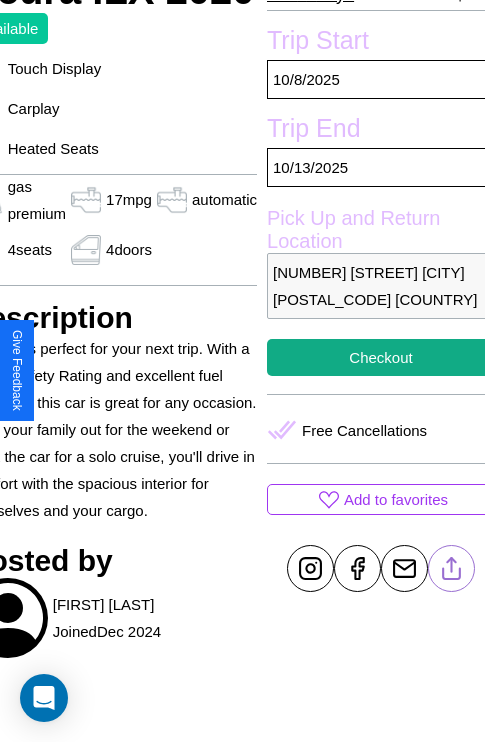 scroll, scrollTop: 459, scrollLeft: 107, axis: both 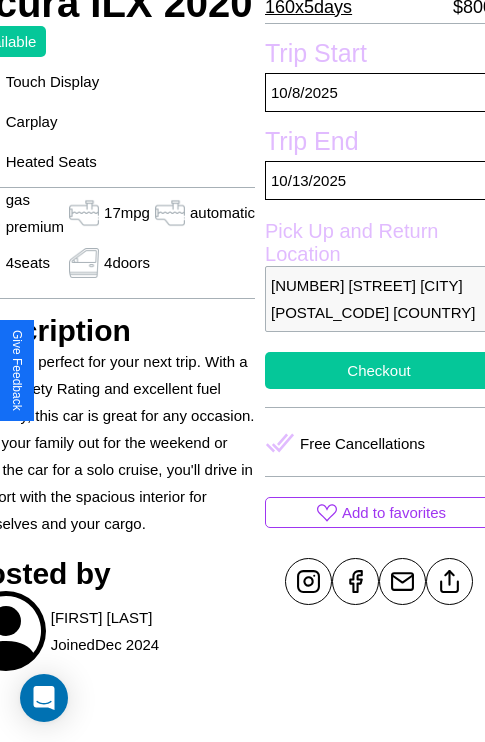 click on "Checkout" at bounding box center (379, 370) 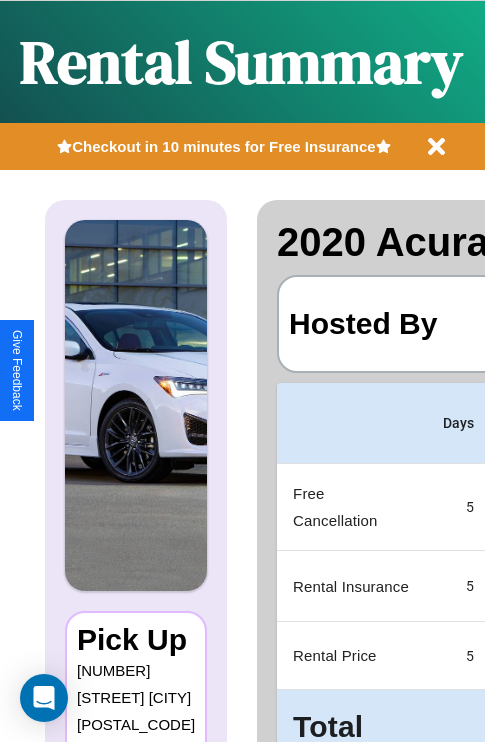 scroll, scrollTop: 0, scrollLeft: 383, axis: horizontal 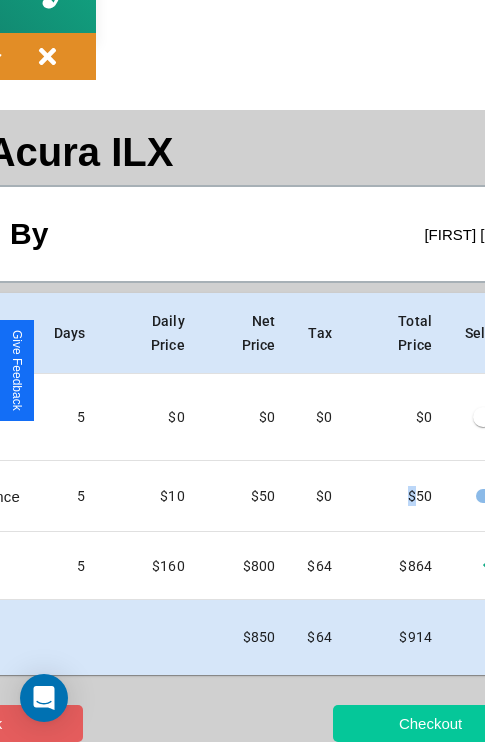 click on "Checkout" at bounding box center (430, 723) 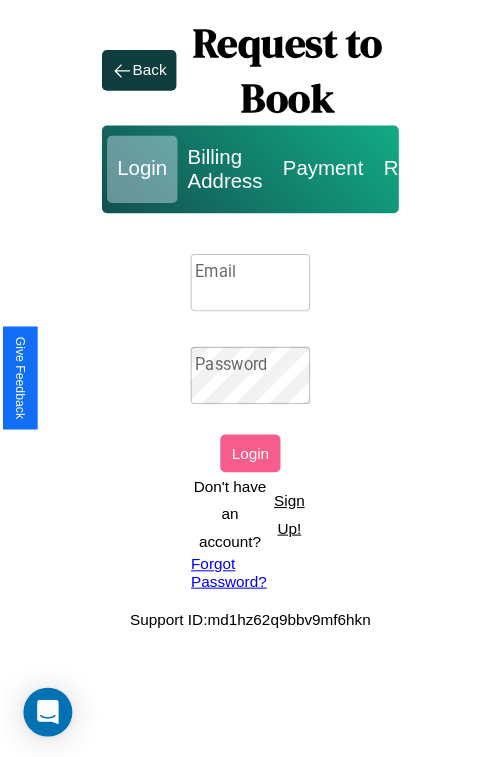 scroll, scrollTop: 0, scrollLeft: 0, axis: both 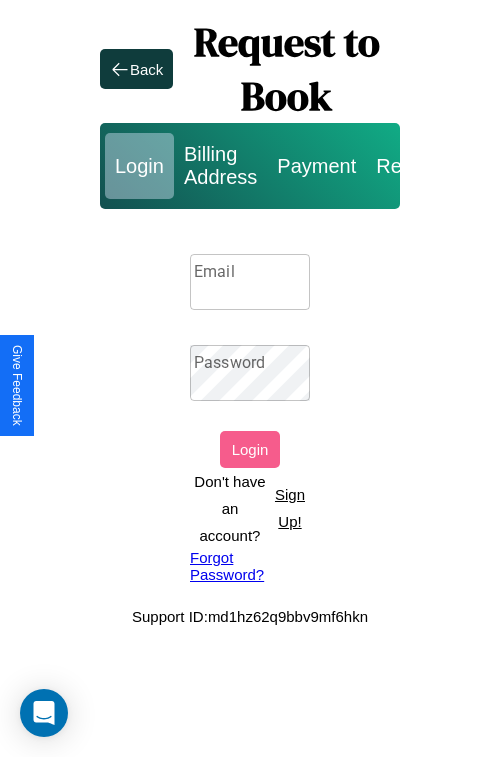 click on "Email" at bounding box center [250, 282] 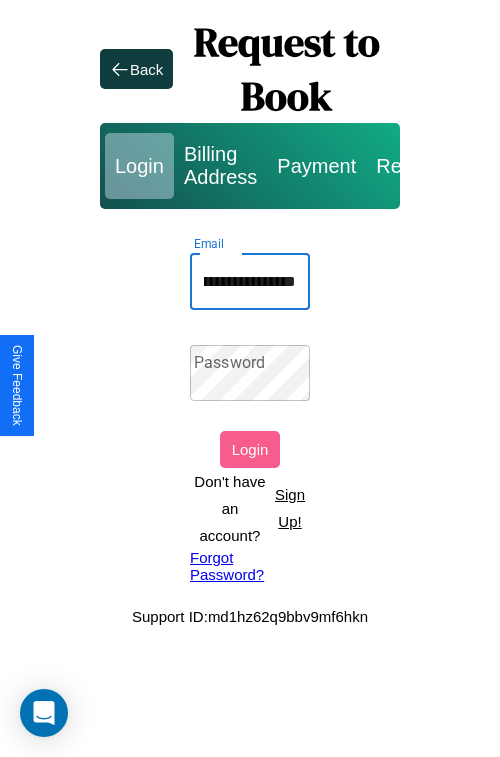 scroll, scrollTop: 0, scrollLeft: 102, axis: horizontal 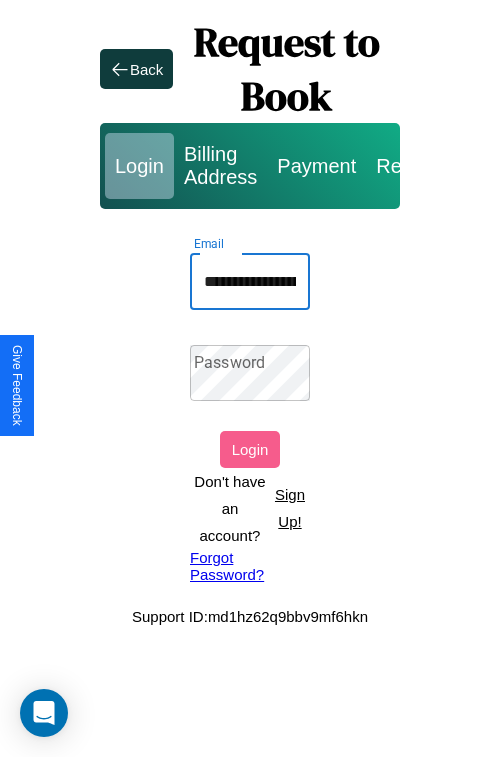 click on "Forgot Password?" at bounding box center [250, 566] 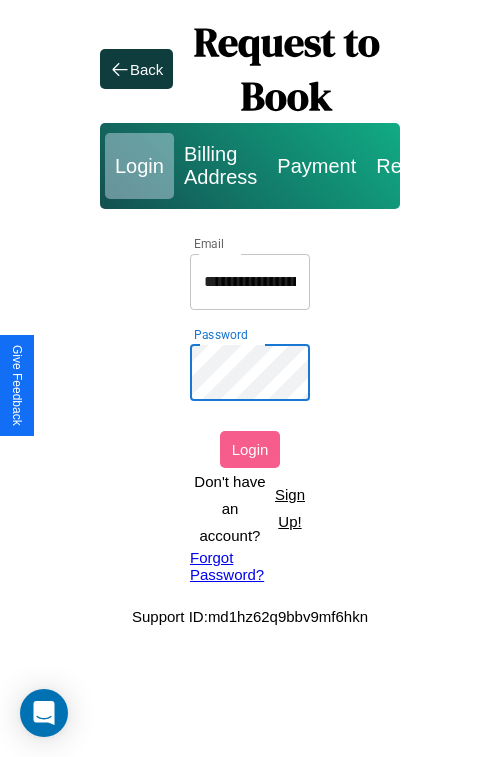 scroll, scrollTop: 0, scrollLeft: 102, axis: horizontal 